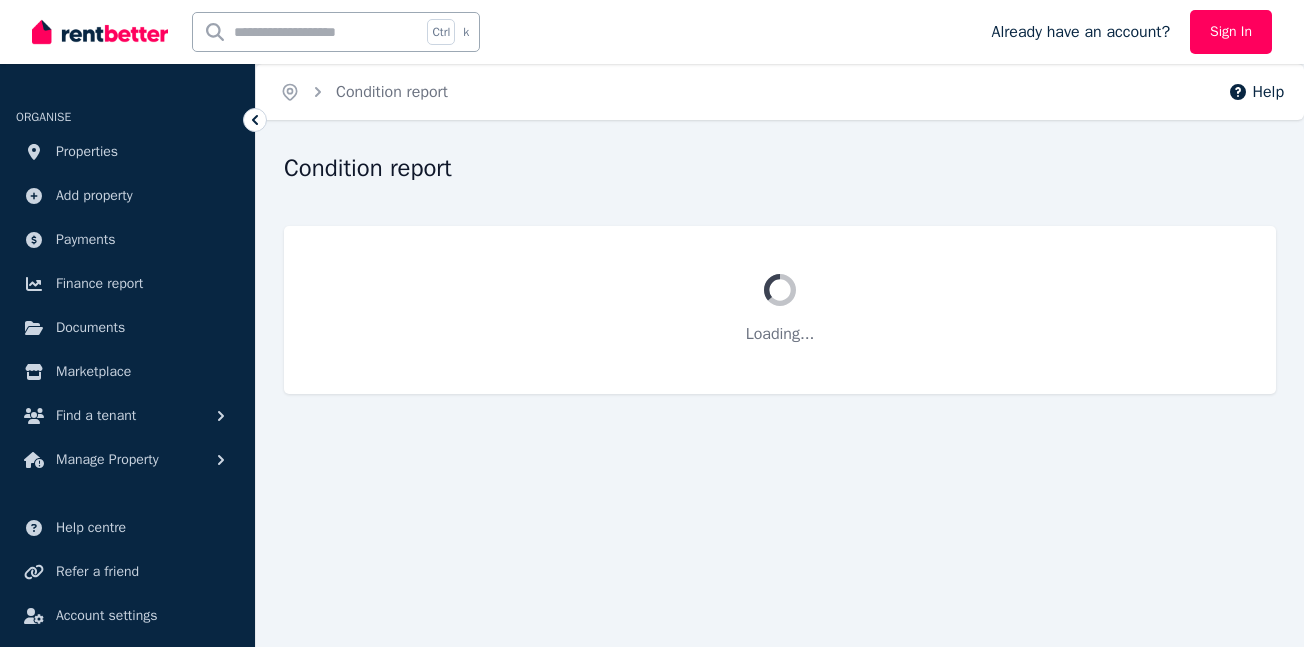 scroll, scrollTop: 0, scrollLeft: 0, axis: both 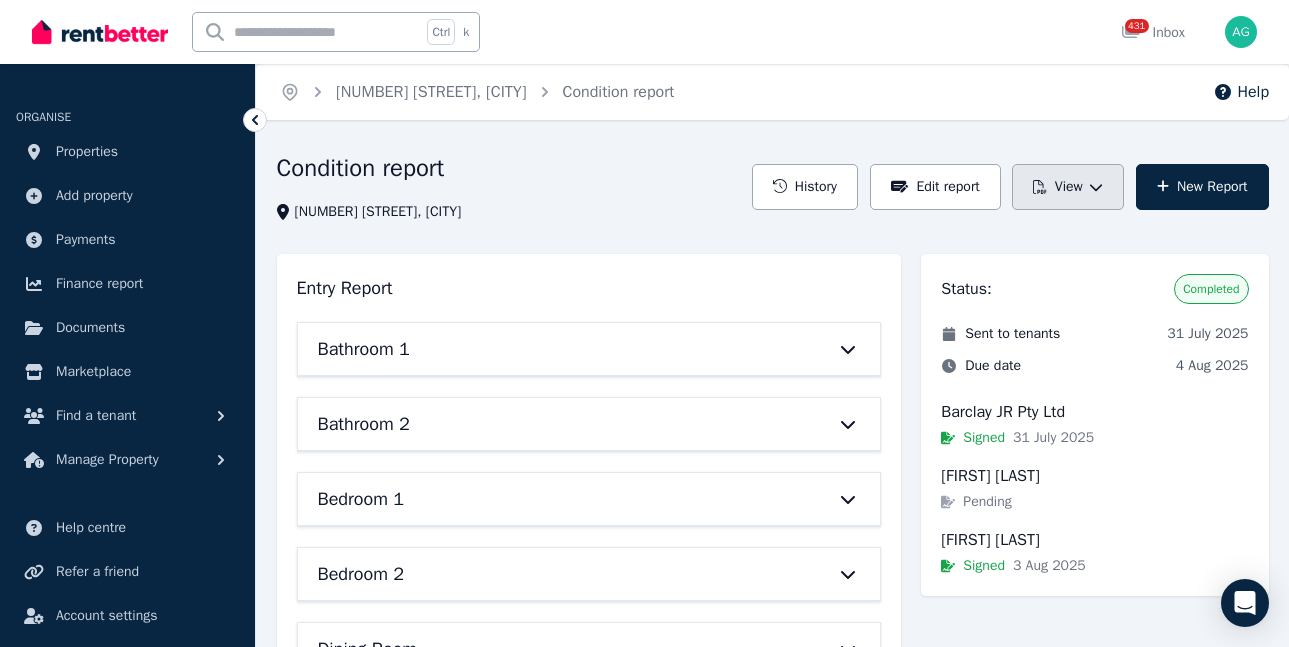 click on "View" at bounding box center (1068, 187) 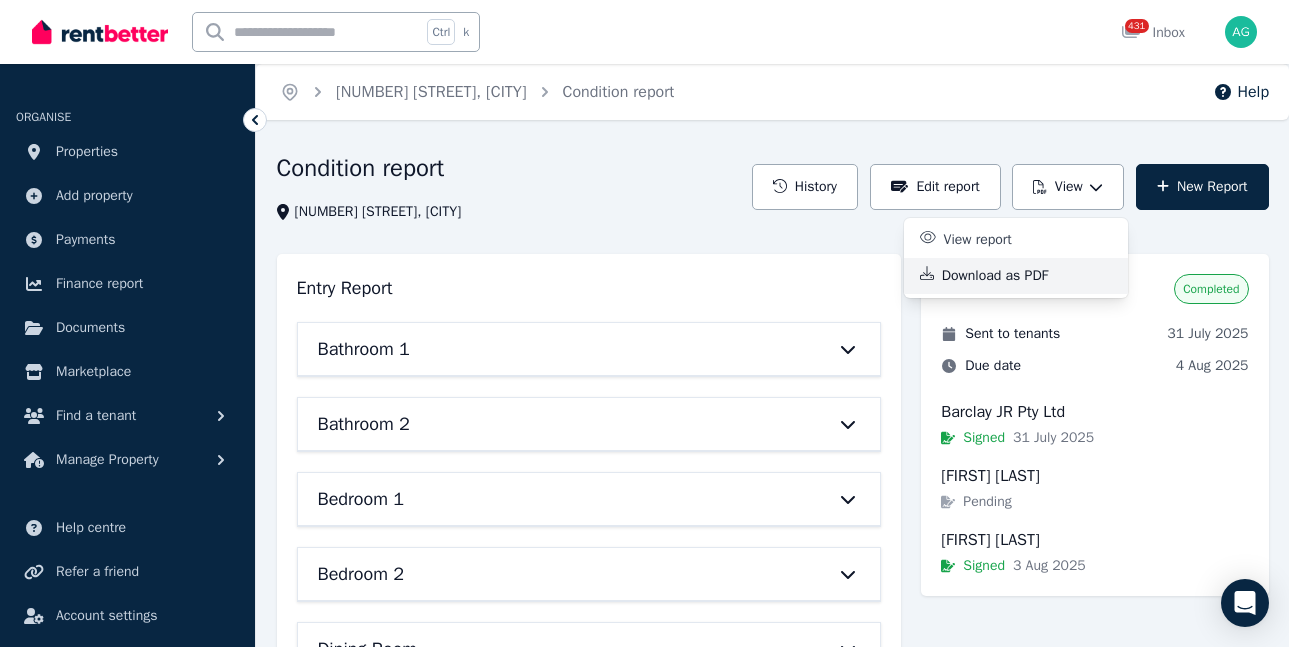 click on "Download as PDF" at bounding box center [1003, 276] 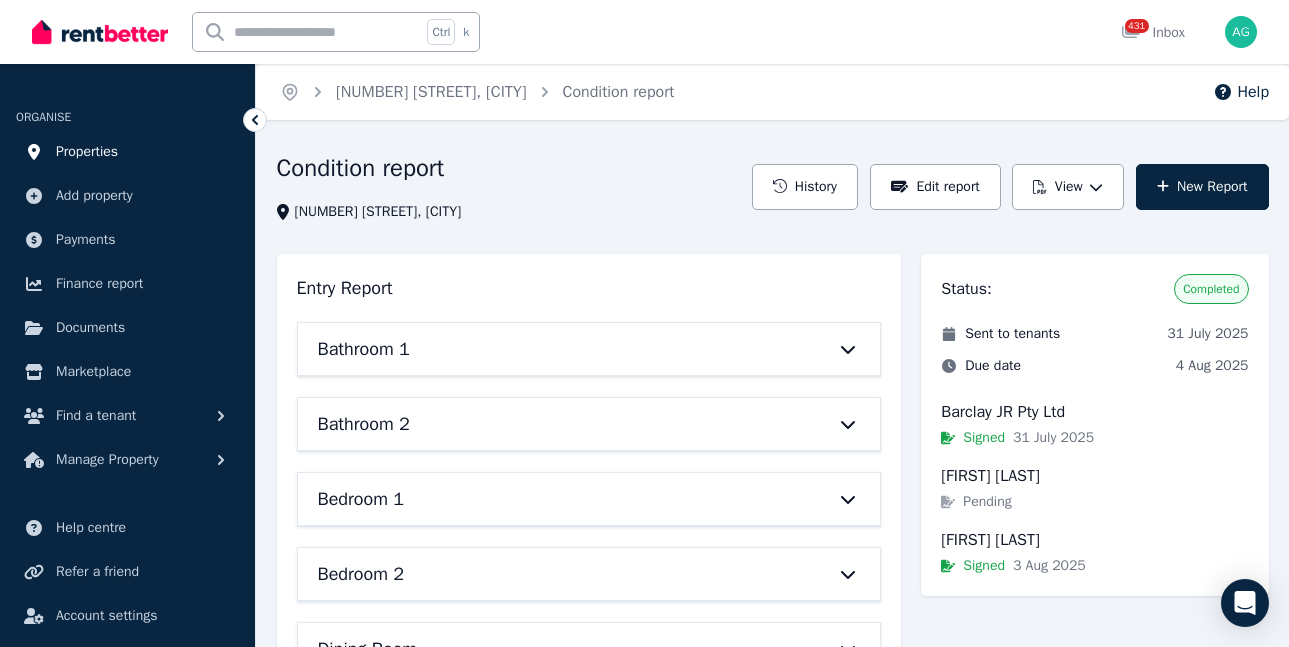 click on "Properties" at bounding box center (87, 152) 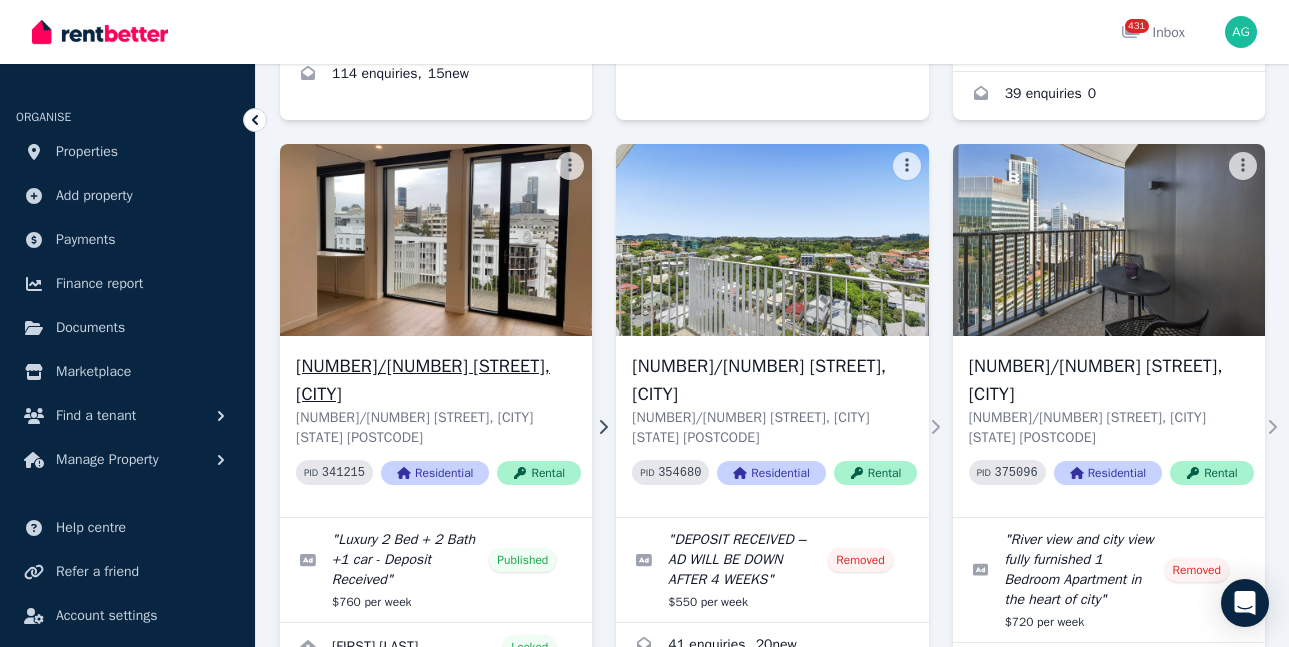 scroll, scrollTop: 3100, scrollLeft: 0, axis: vertical 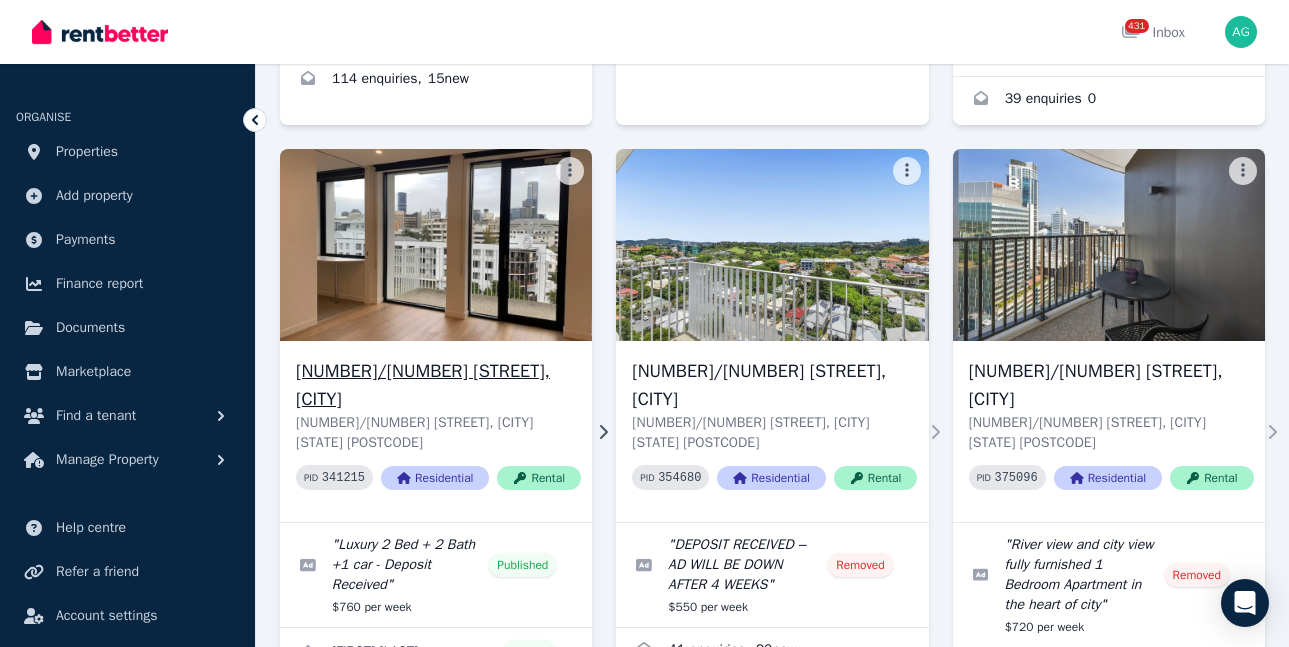 click on "[NUMBER]/[NUMBER] [STREET], [CITY]" at bounding box center [438, 385] 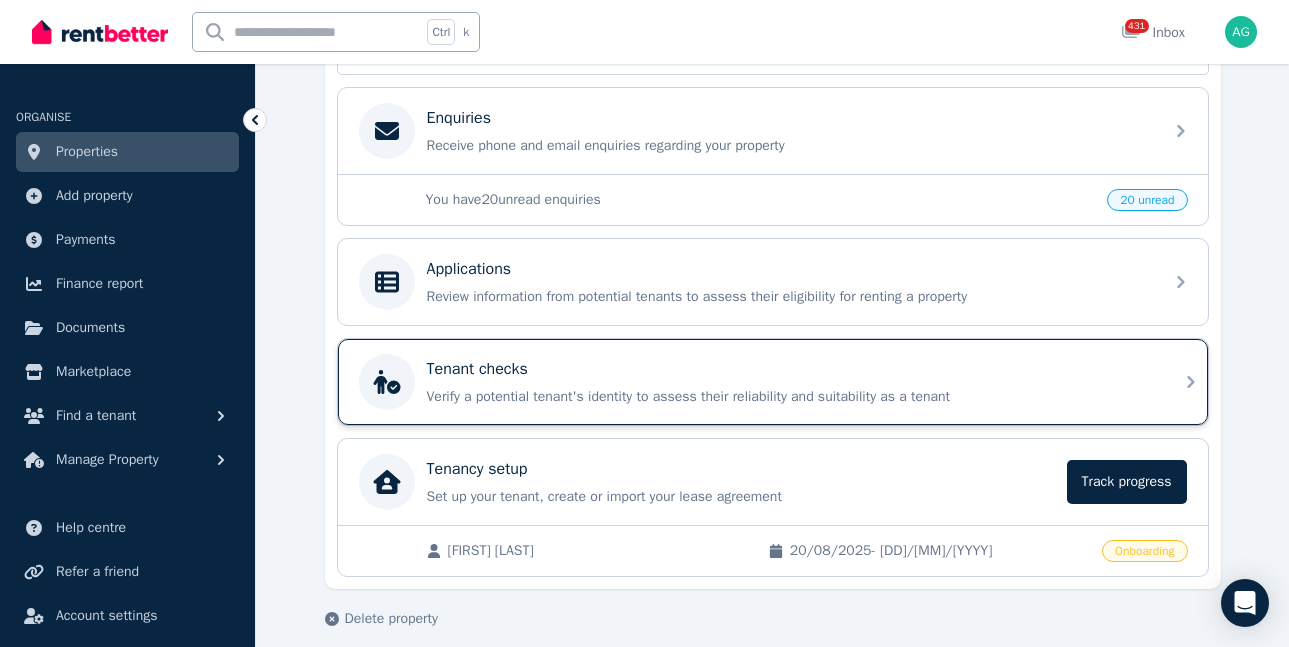 scroll, scrollTop: 647, scrollLeft: 0, axis: vertical 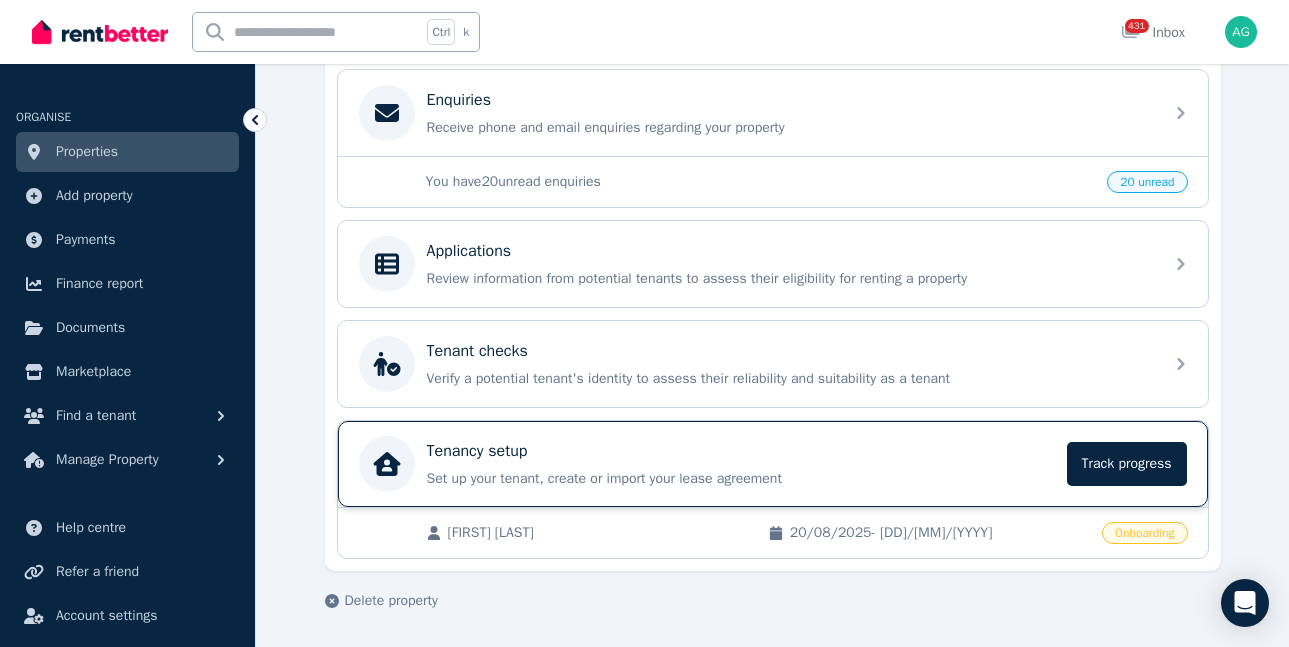 click on "Set up your tenant, create or import your lease agreement" at bounding box center (741, 479) 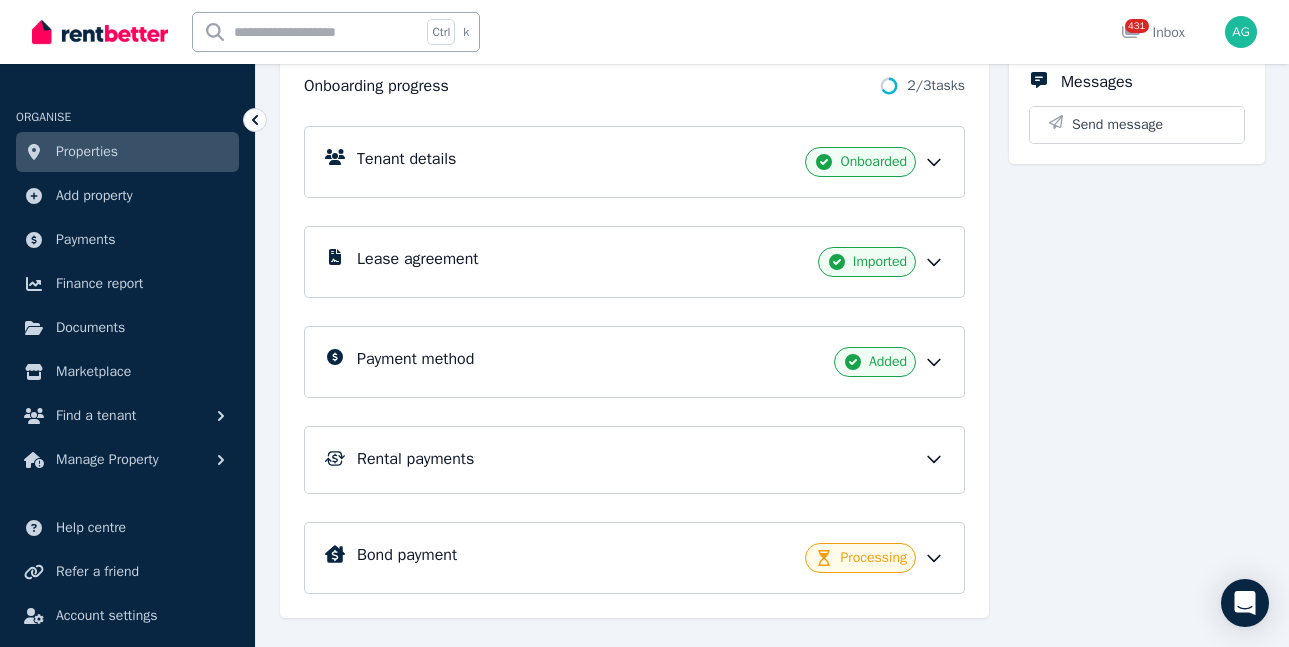 scroll, scrollTop: 279, scrollLeft: 0, axis: vertical 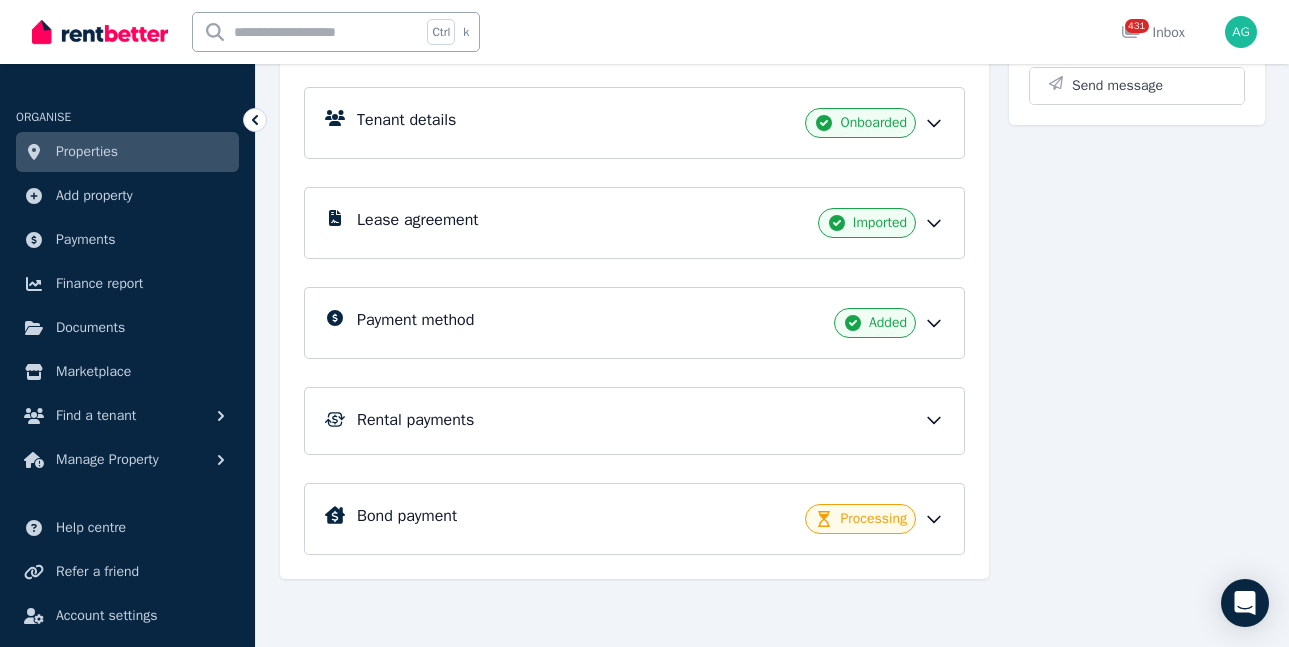 click 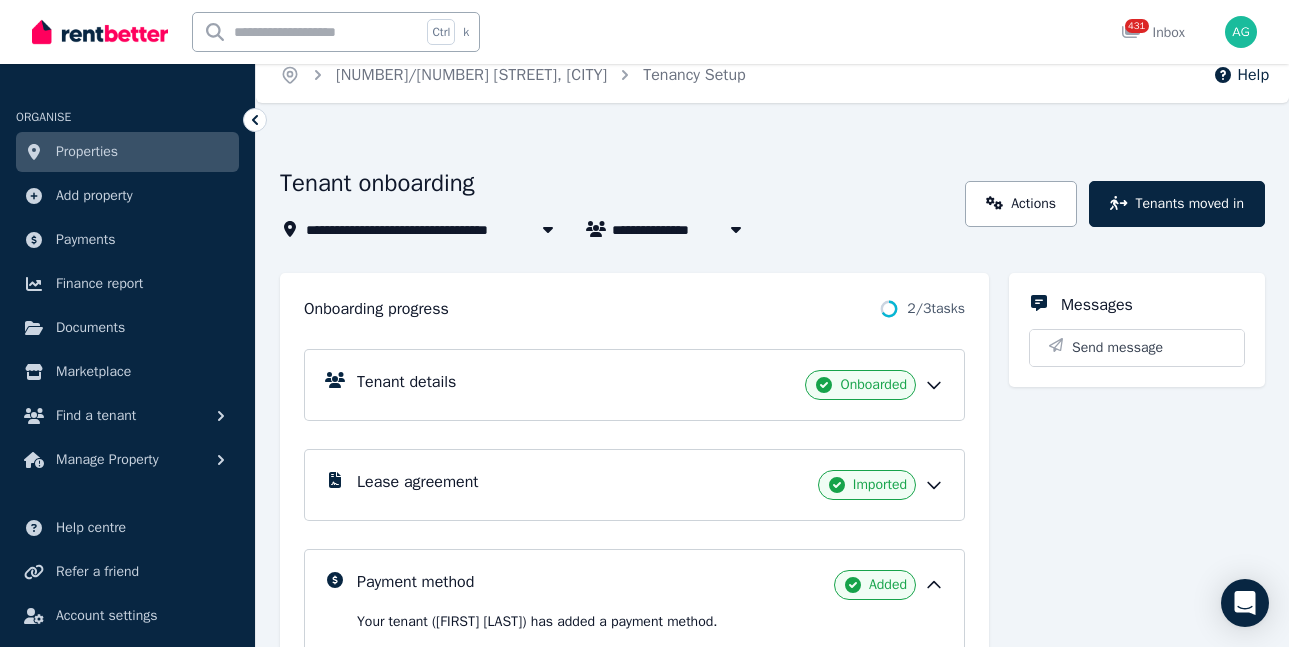 scroll, scrollTop: 11, scrollLeft: 0, axis: vertical 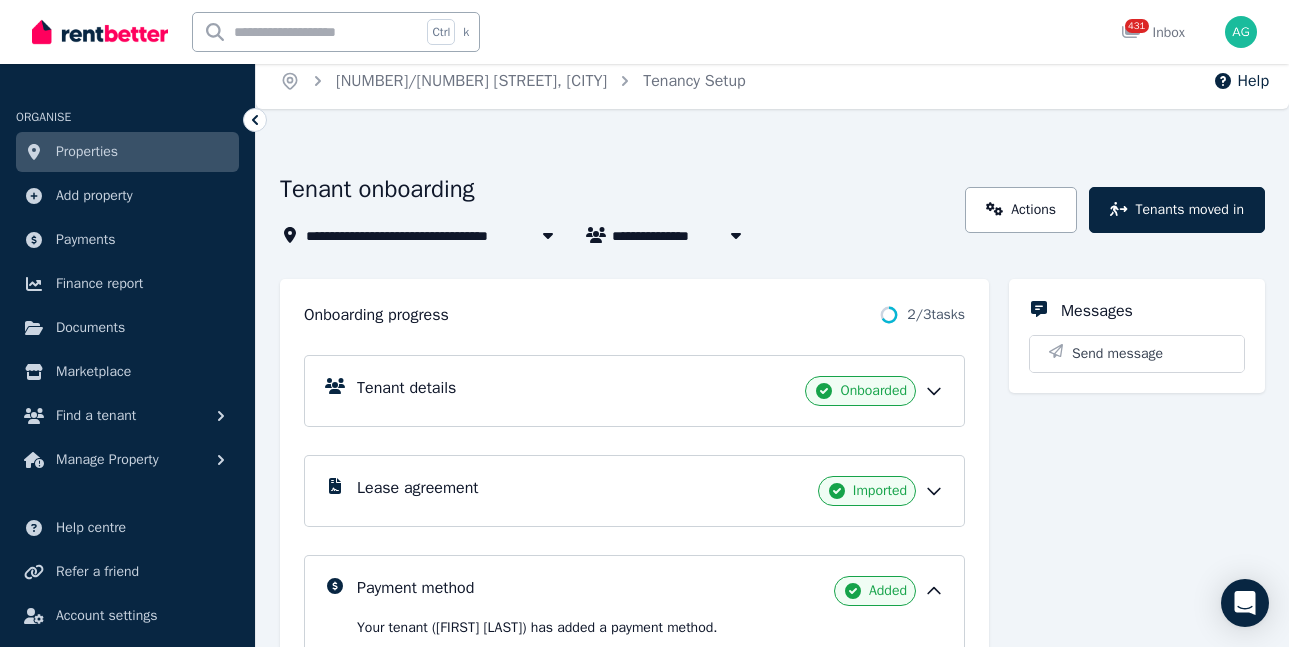 click on "Properties" at bounding box center [87, 152] 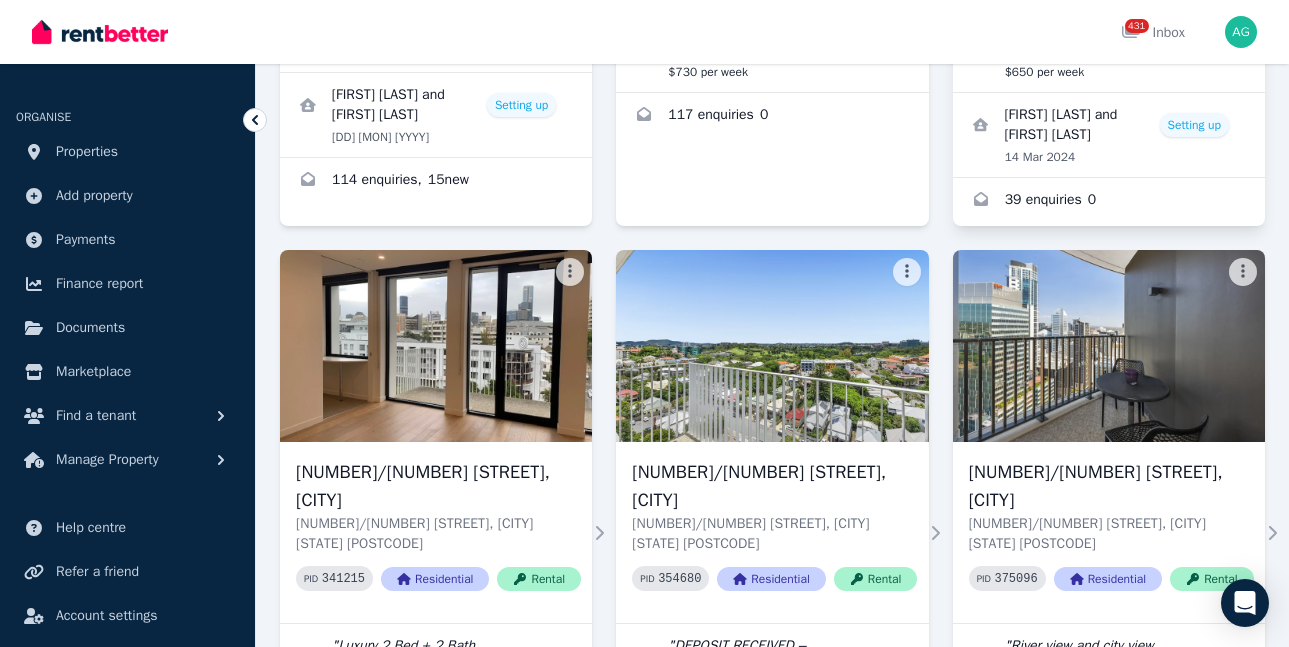 scroll, scrollTop: 3000, scrollLeft: 0, axis: vertical 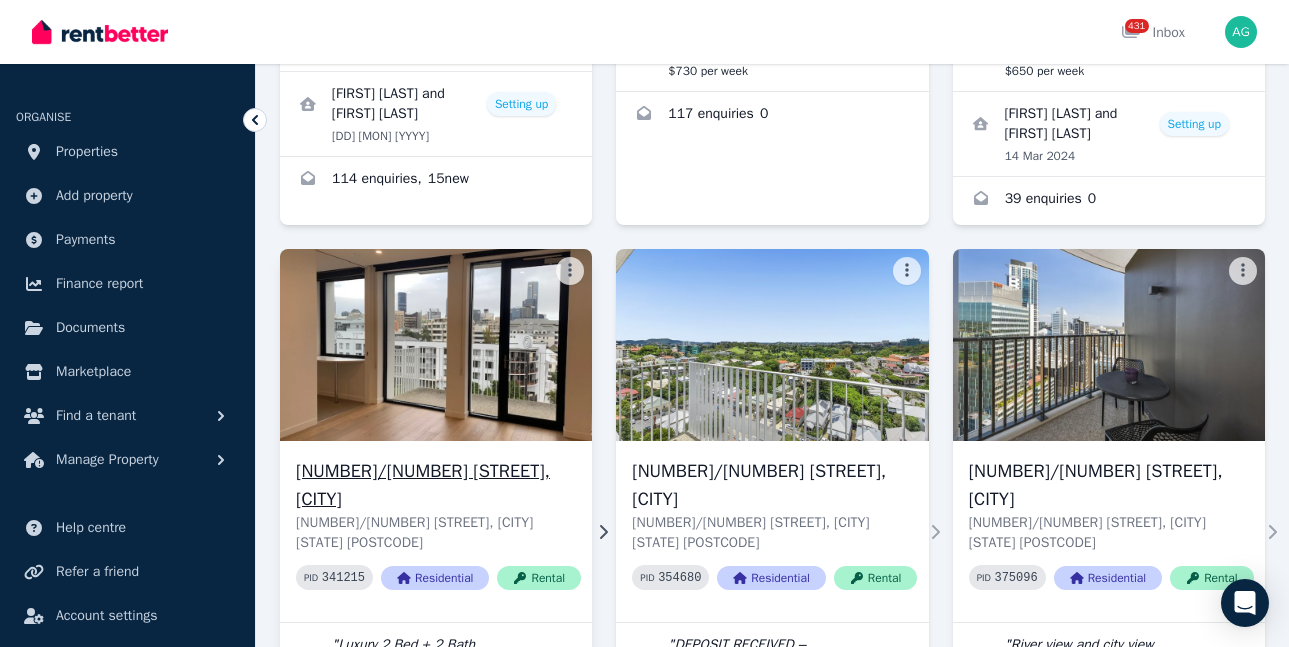 click on "[NUMBER]/[NUMBER] [STREET], [CITY]" at bounding box center (438, 485) 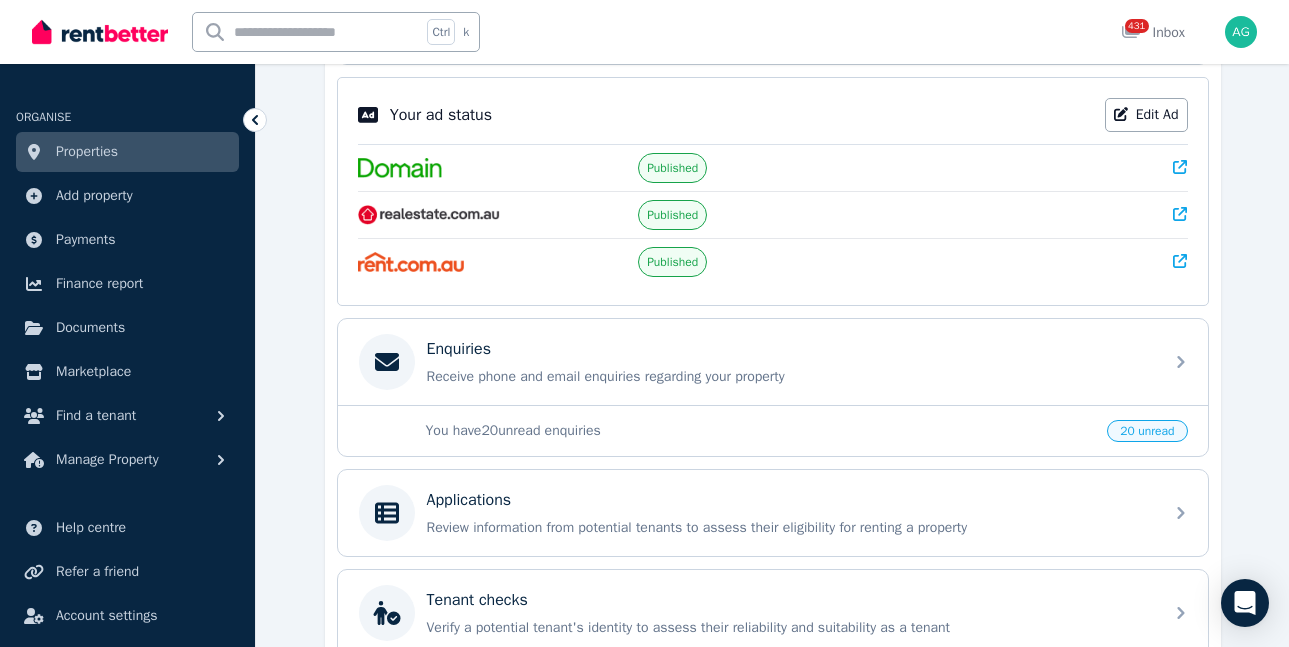 scroll, scrollTop: 647, scrollLeft: 0, axis: vertical 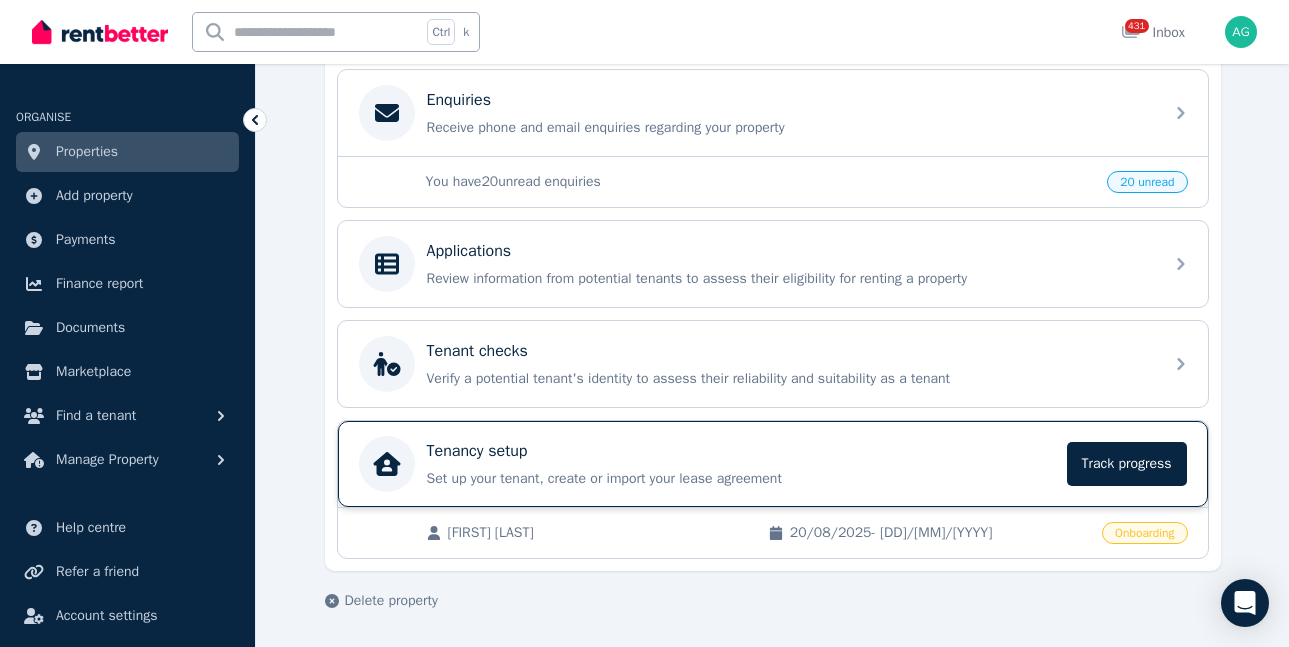 click on "Set up your tenant, create or import your lease agreement" at bounding box center [741, 479] 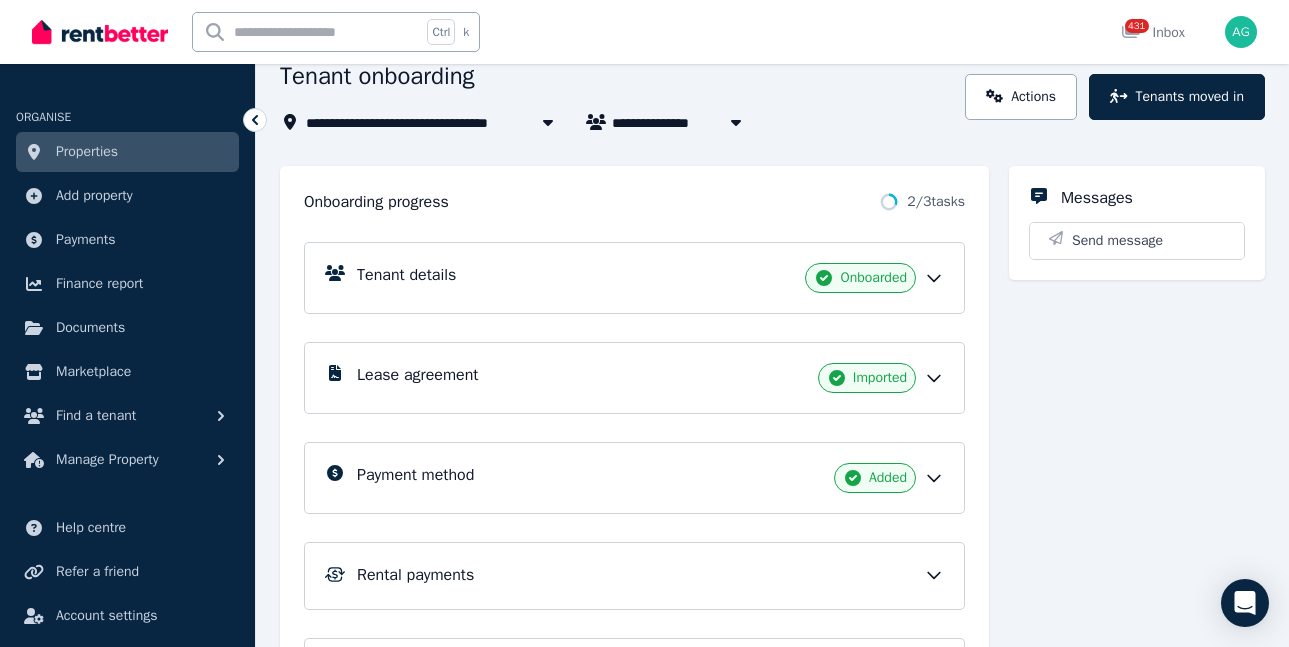 scroll, scrollTop: 279, scrollLeft: 0, axis: vertical 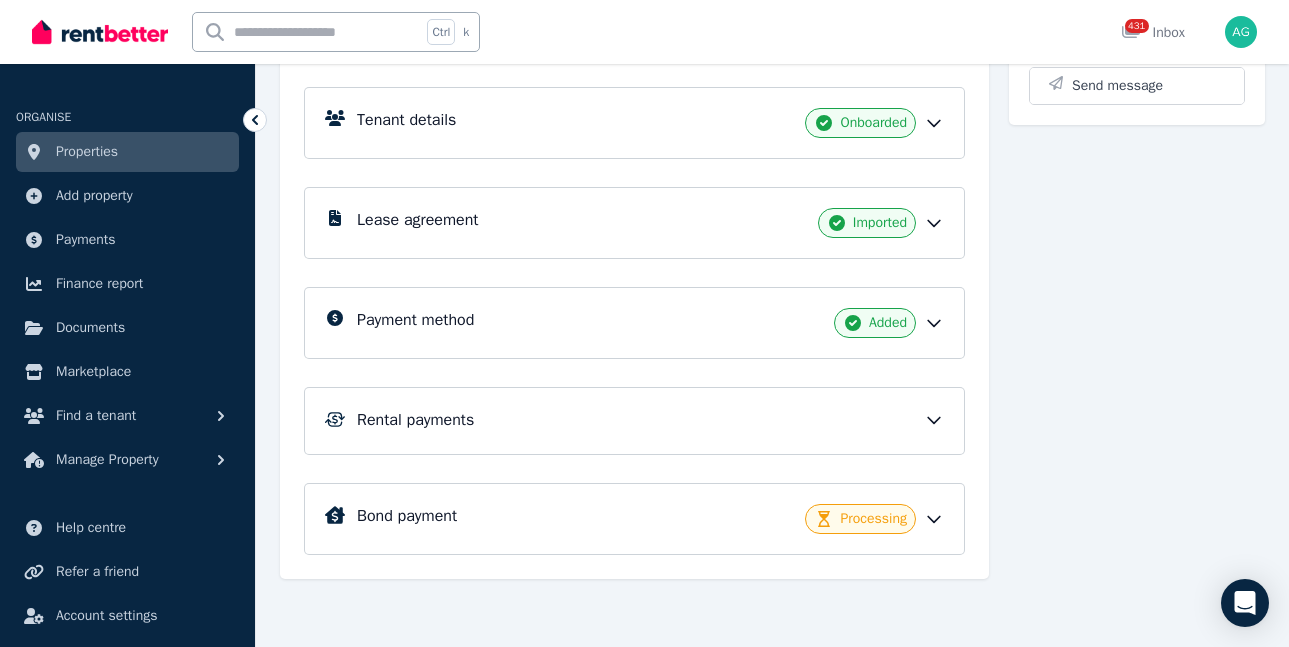 click 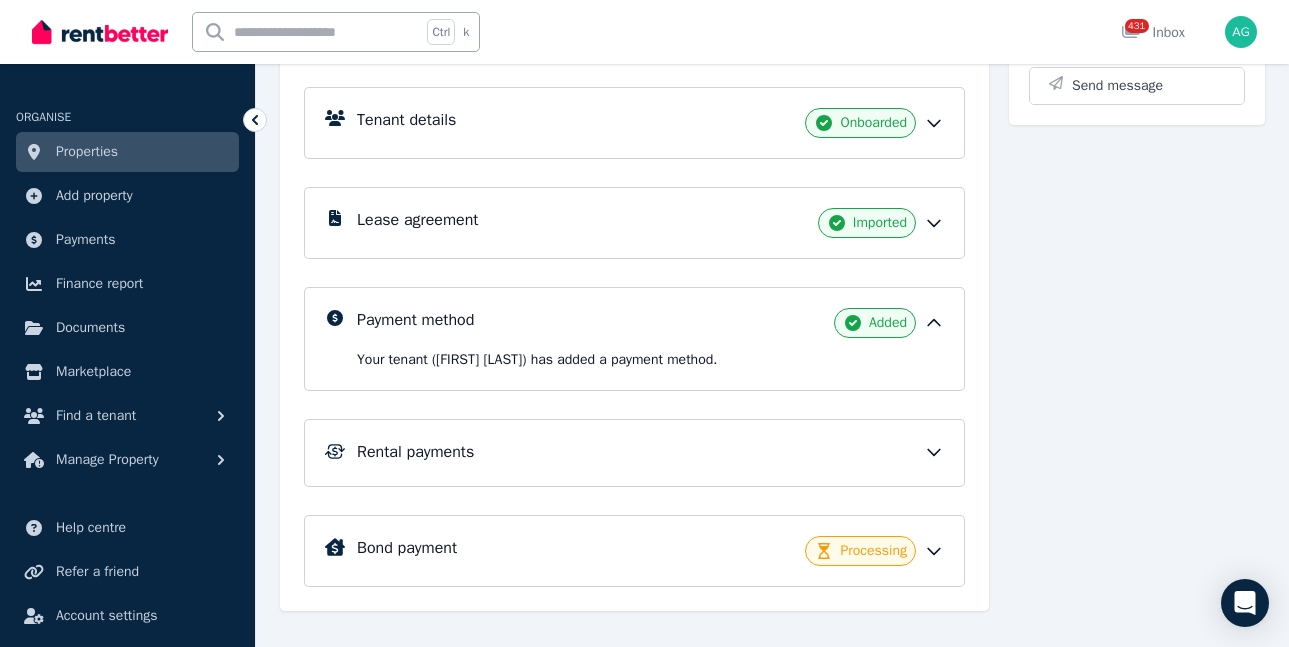 click on "Rental payments" at bounding box center (650, 452) 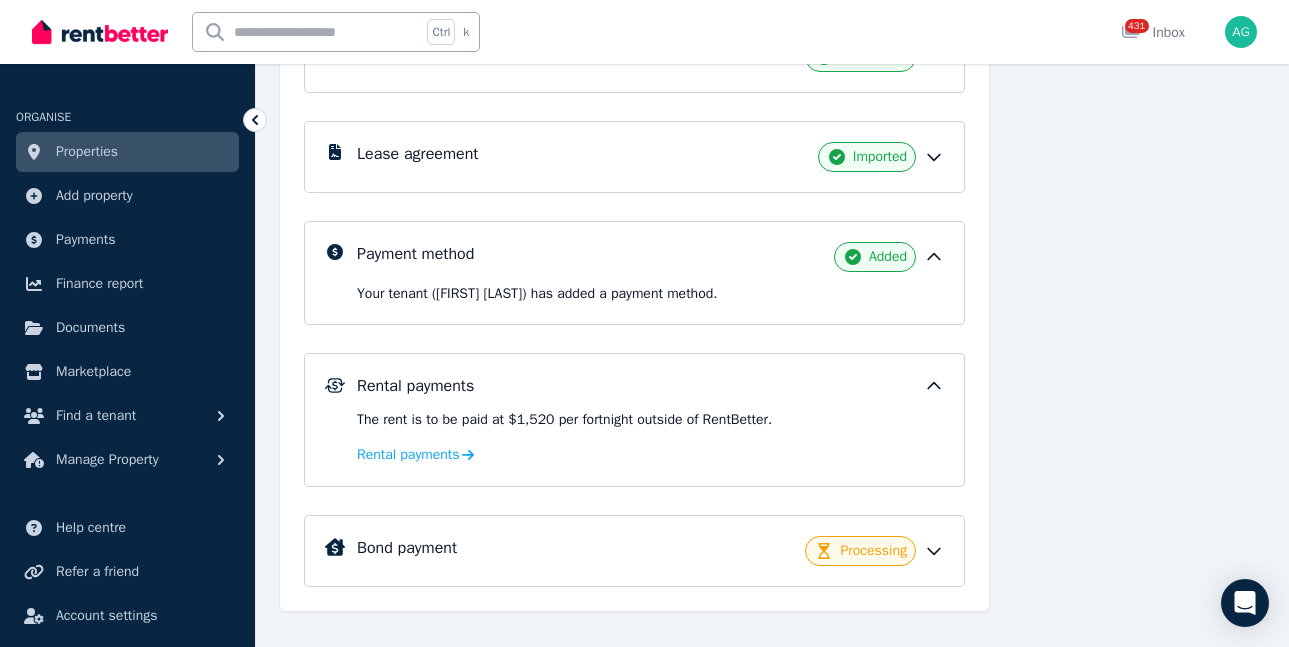 scroll, scrollTop: 377, scrollLeft: 0, axis: vertical 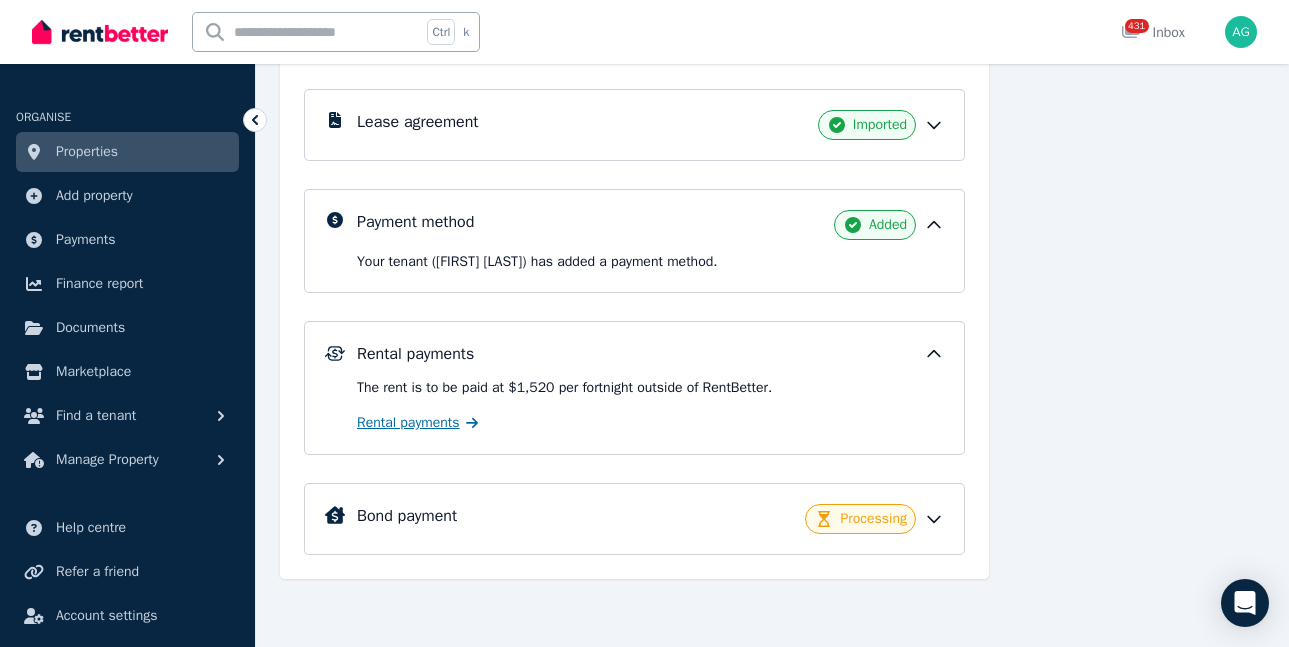 click on "Rental payments" at bounding box center [408, 423] 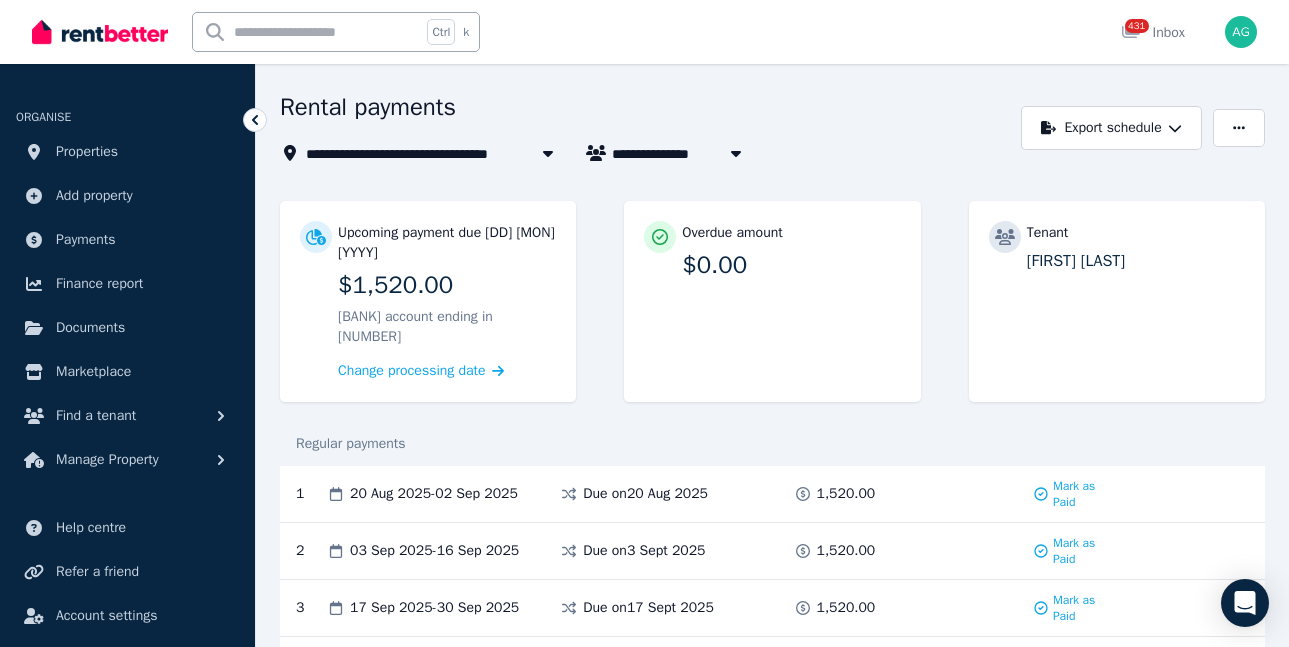 scroll, scrollTop: 59, scrollLeft: 0, axis: vertical 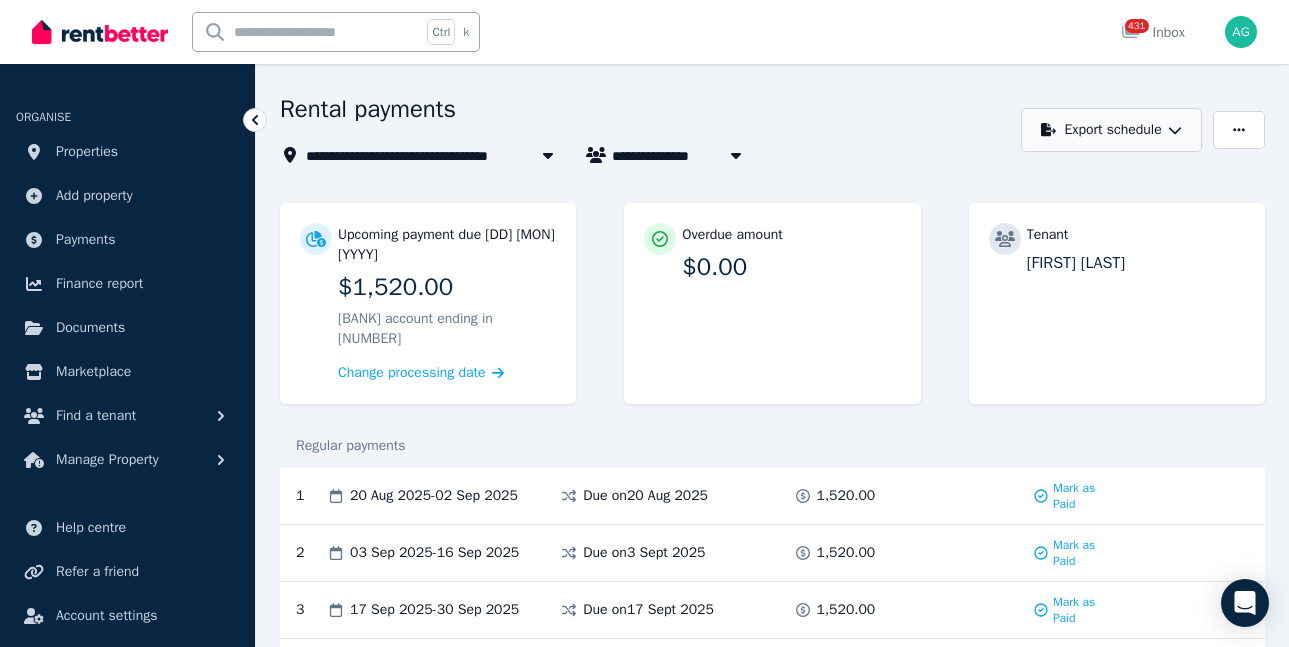 click 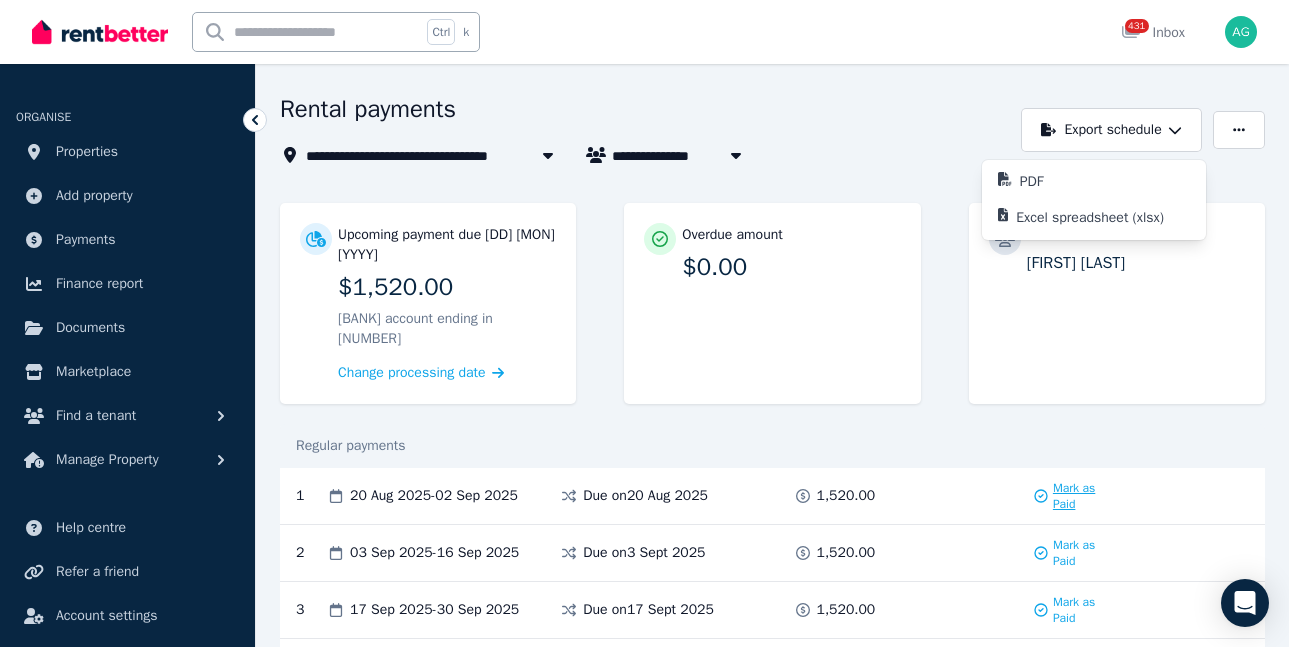 click on "Mark as Paid" at bounding box center [1081, 496] 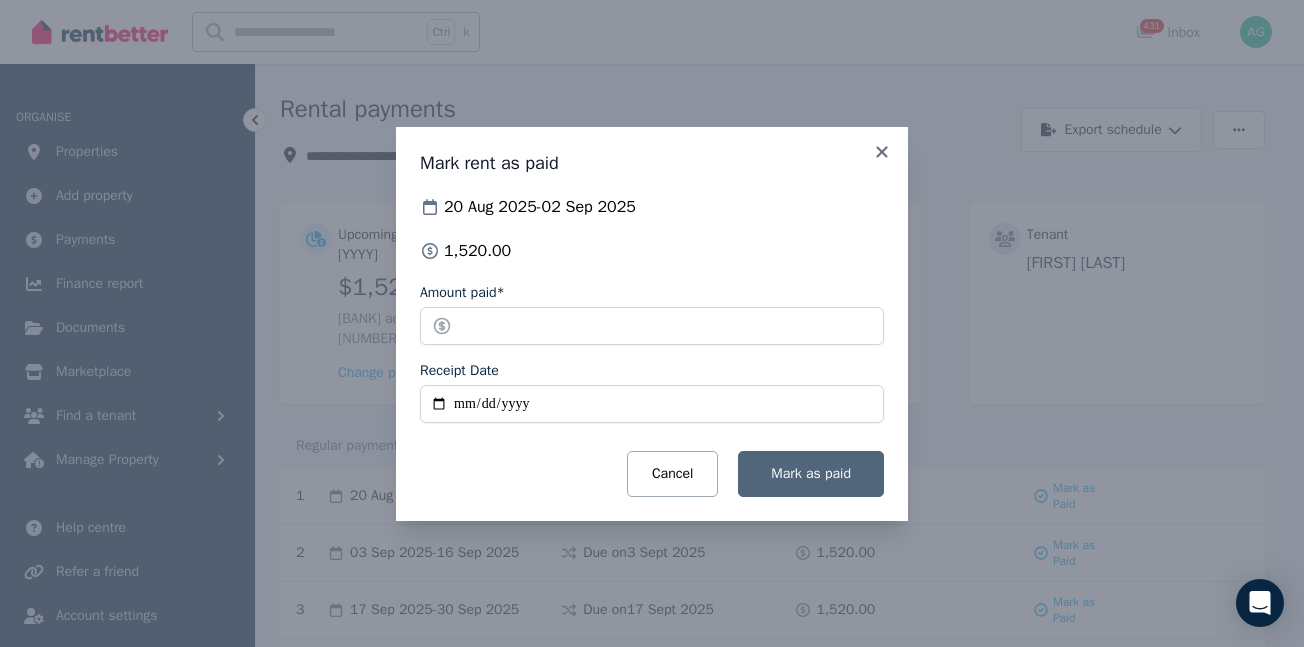 click on "Mark as paid" at bounding box center [811, 473] 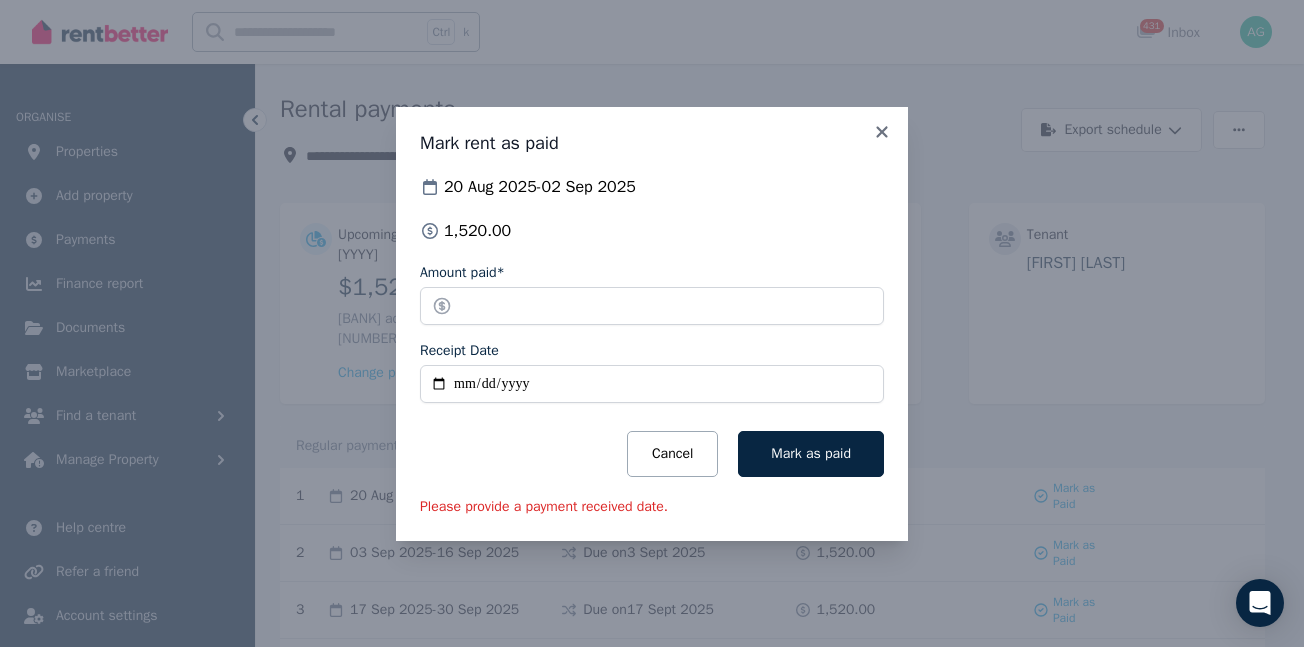 click on "Receipt Date" at bounding box center [652, 384] 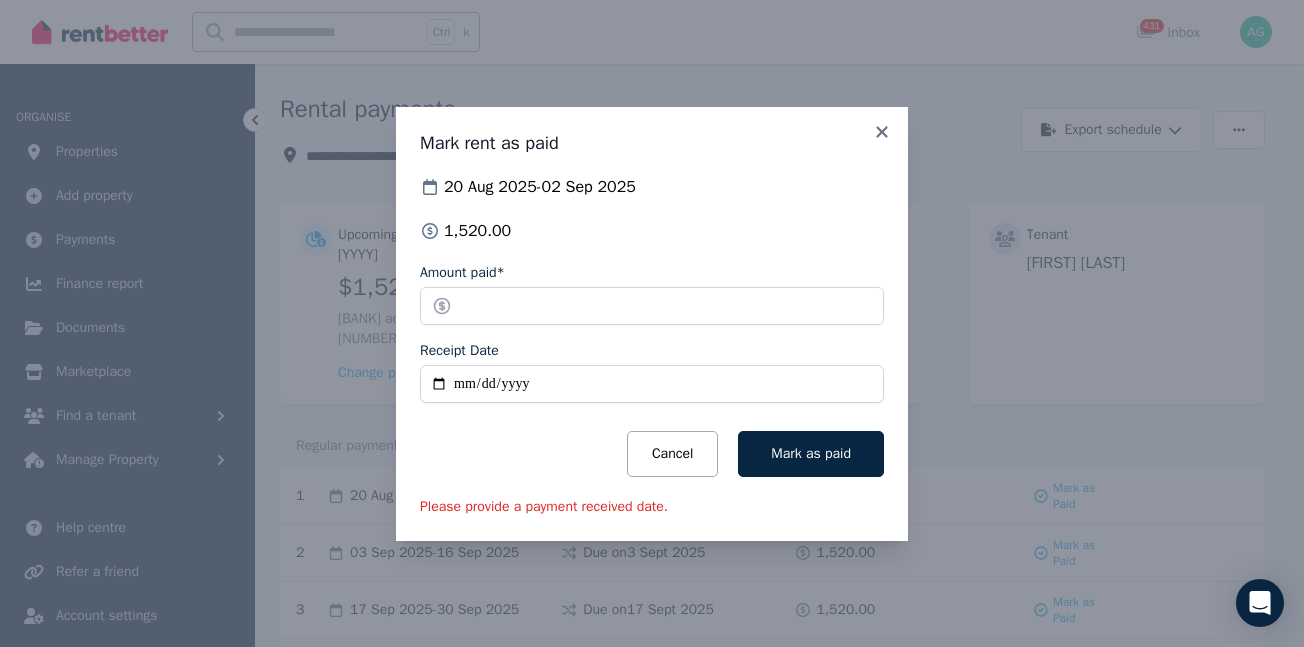 type on "**********" 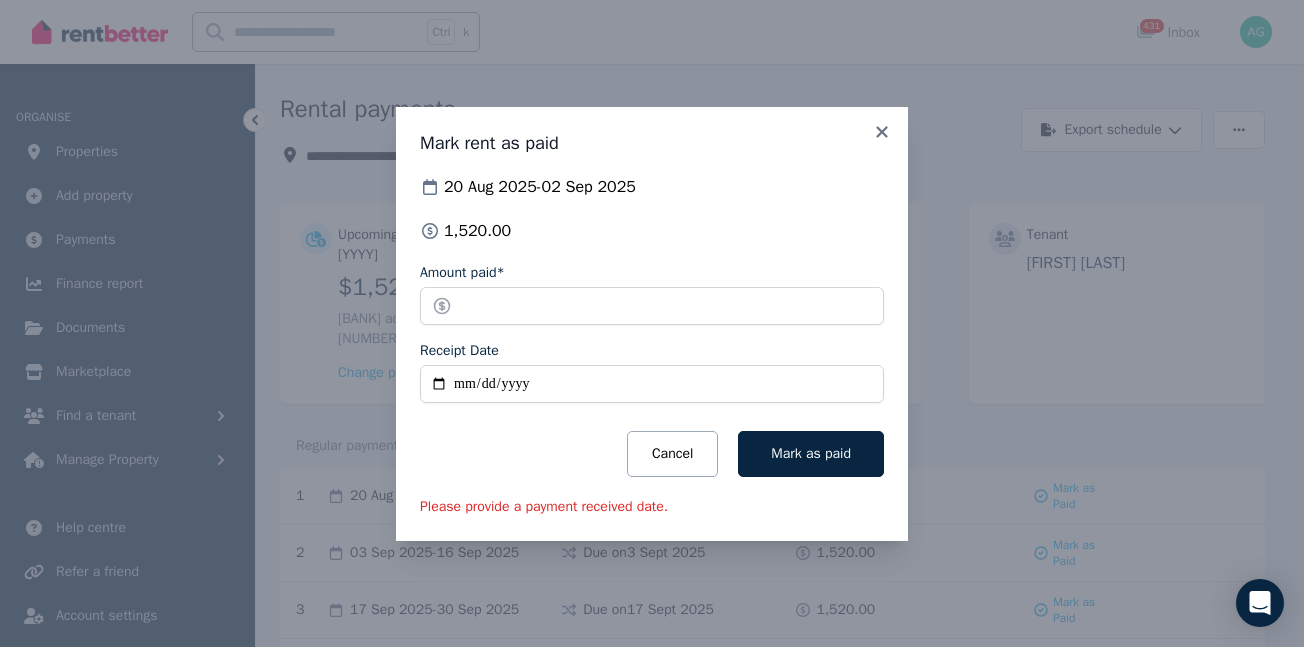 type on "**********" 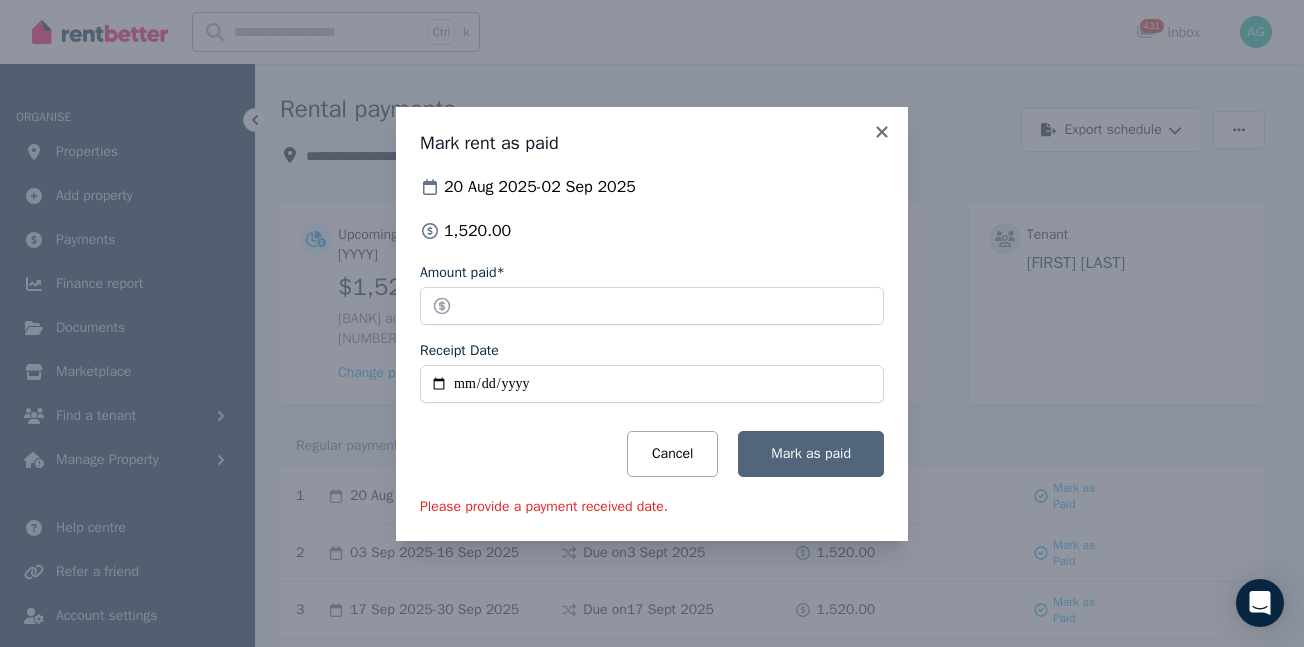 click on "Mark as paid" at bounding box center [811, 453] 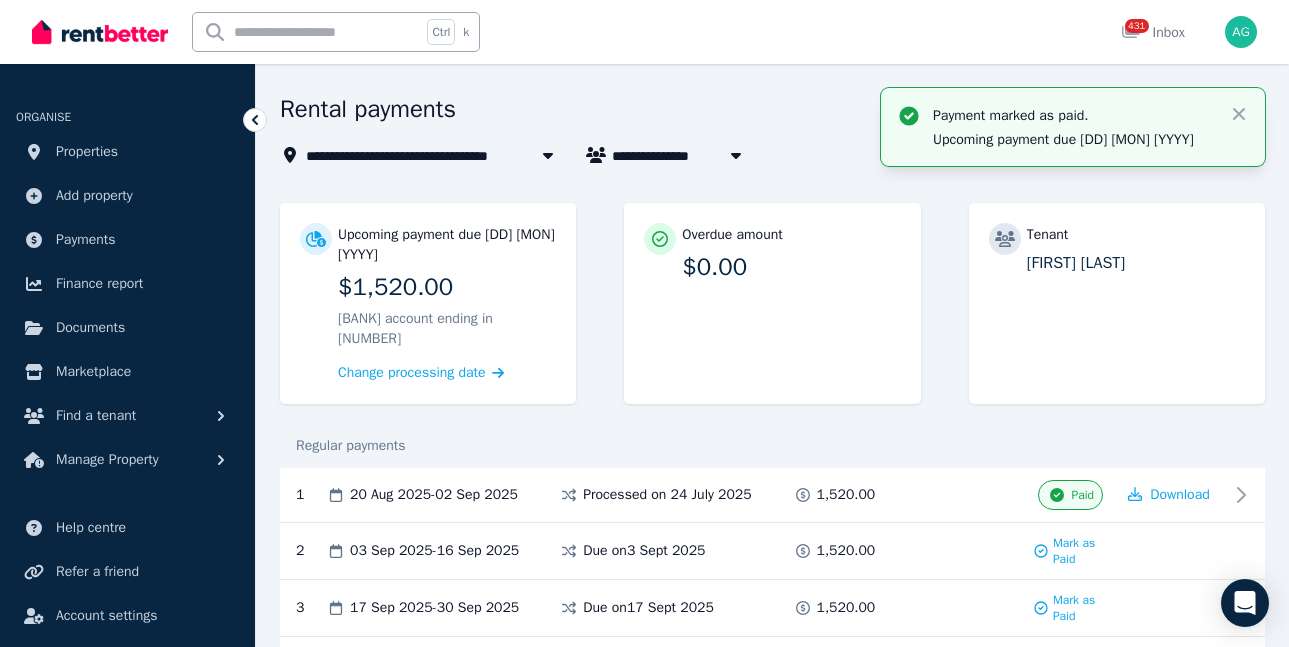 scroll, scrollTop: 0, scrollLeft: 0, axis: both 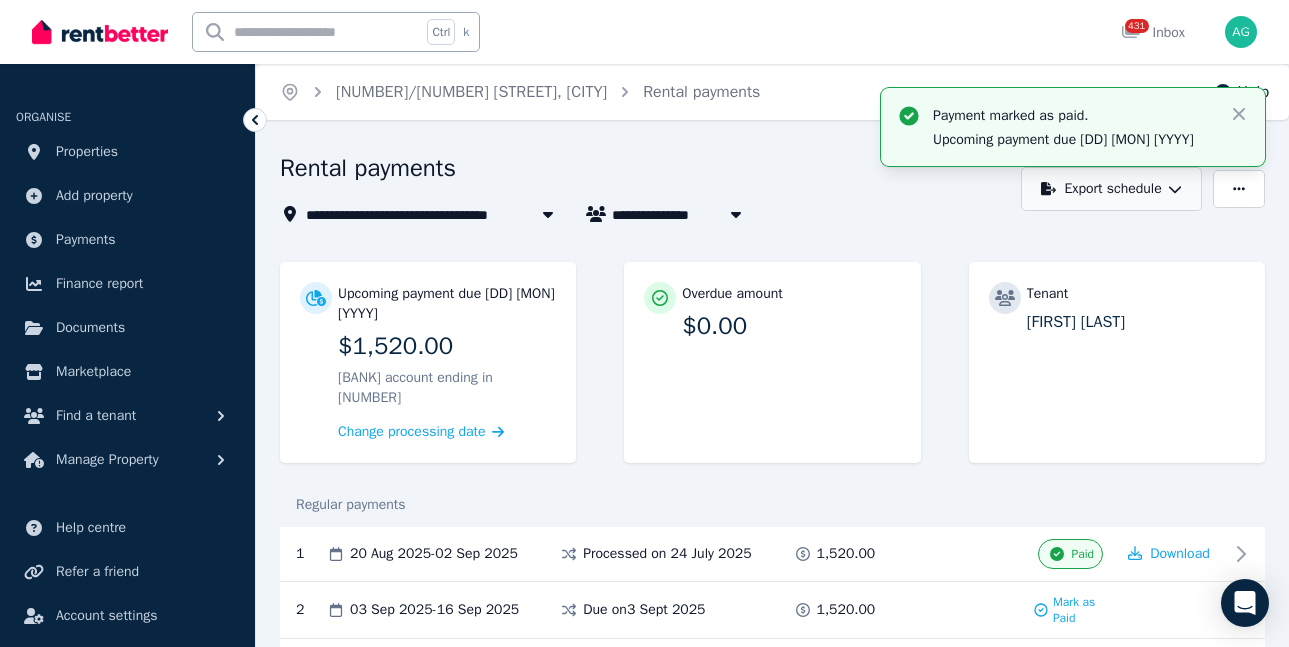 click on "Export schedule" at bounding box center [1111, 189] 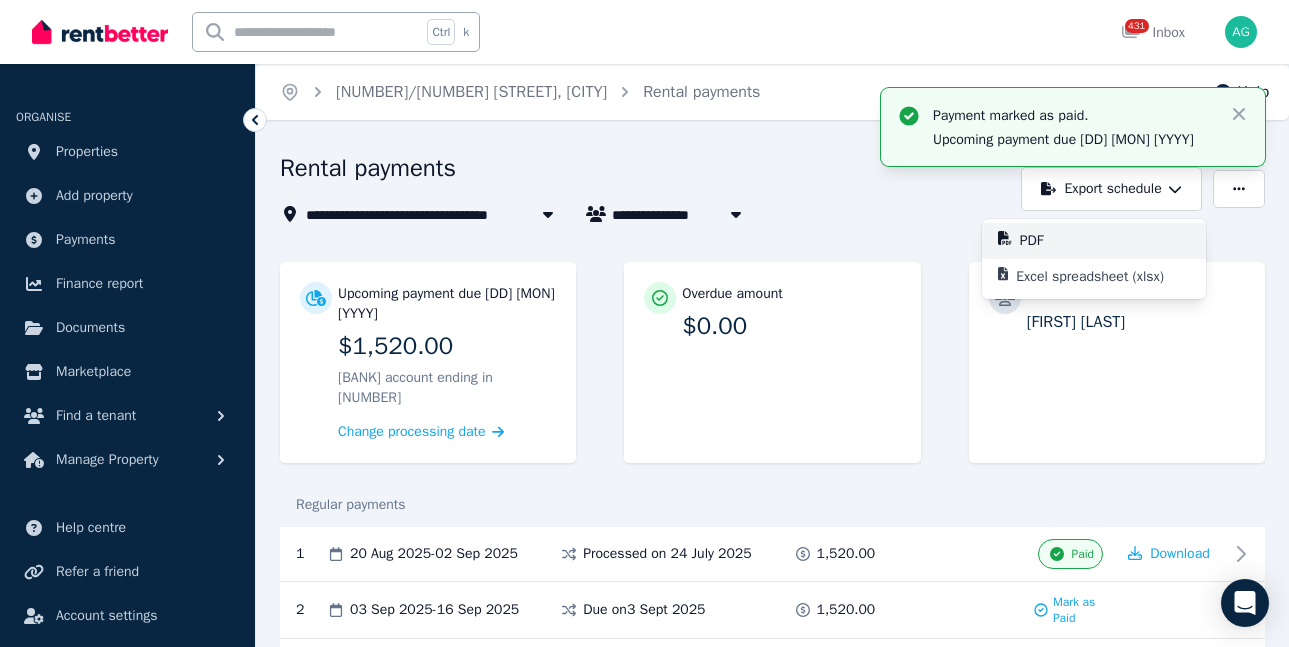 click on "PDF" at bounding box center [1040, 241] 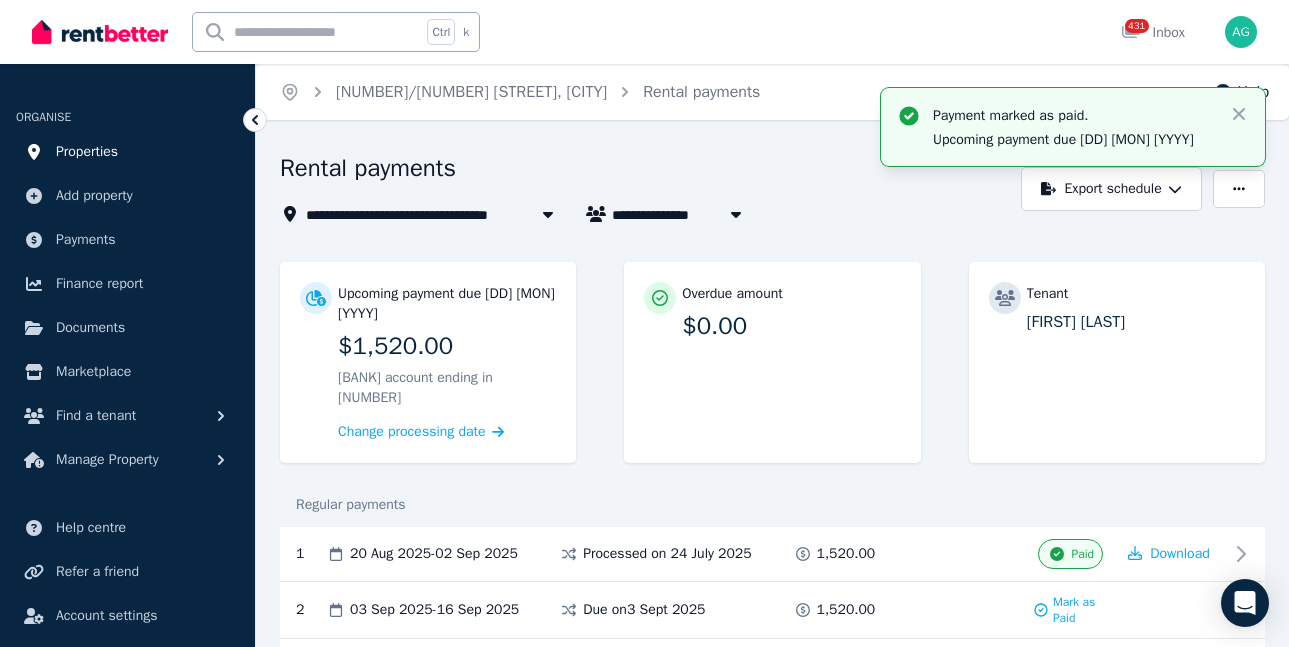 click on "Properties" at bounding box center [87, 152] 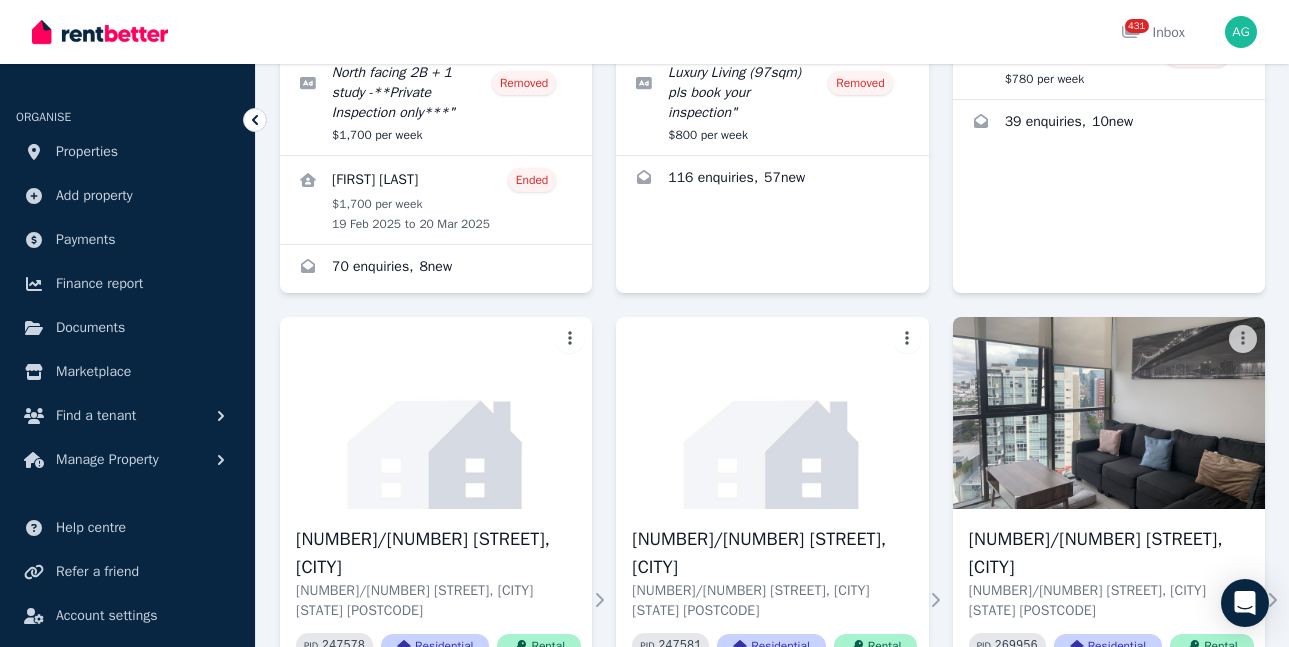 scroll, scrollTop: 1700, scrollLeft: 0, axis: vertical 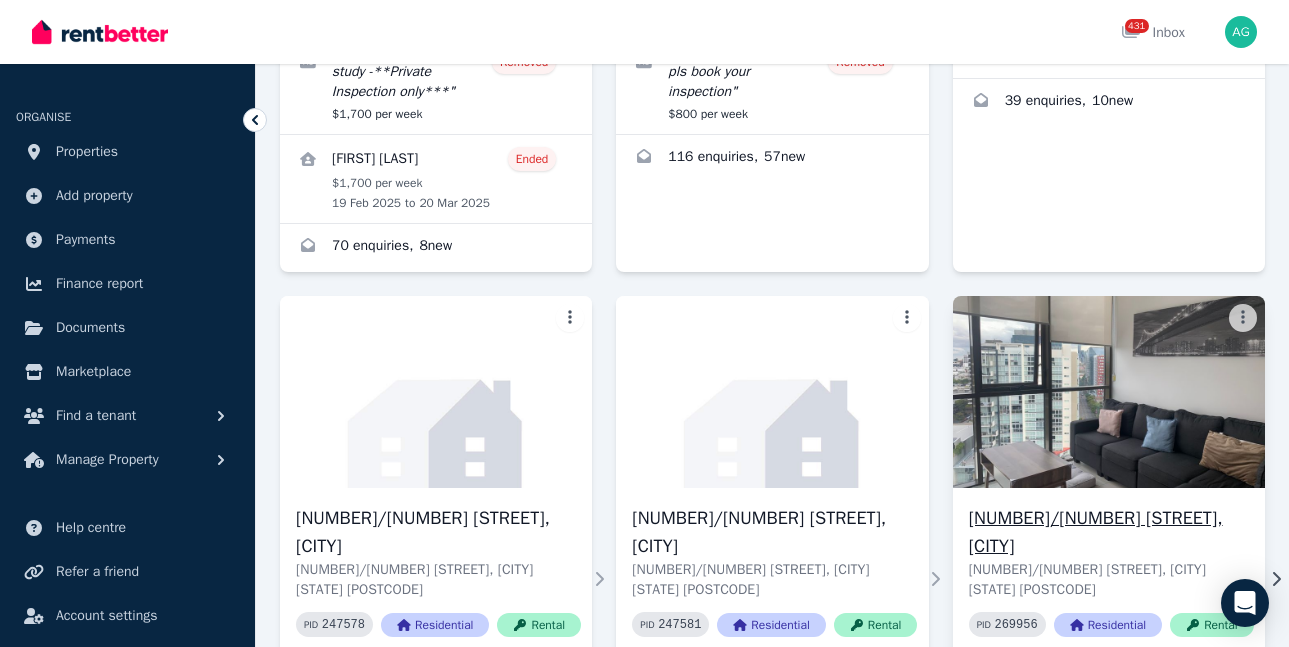 click on "[NUMBER]/[NUMBER] [STREET], [CITY]" at bounding box center (1111, 532) 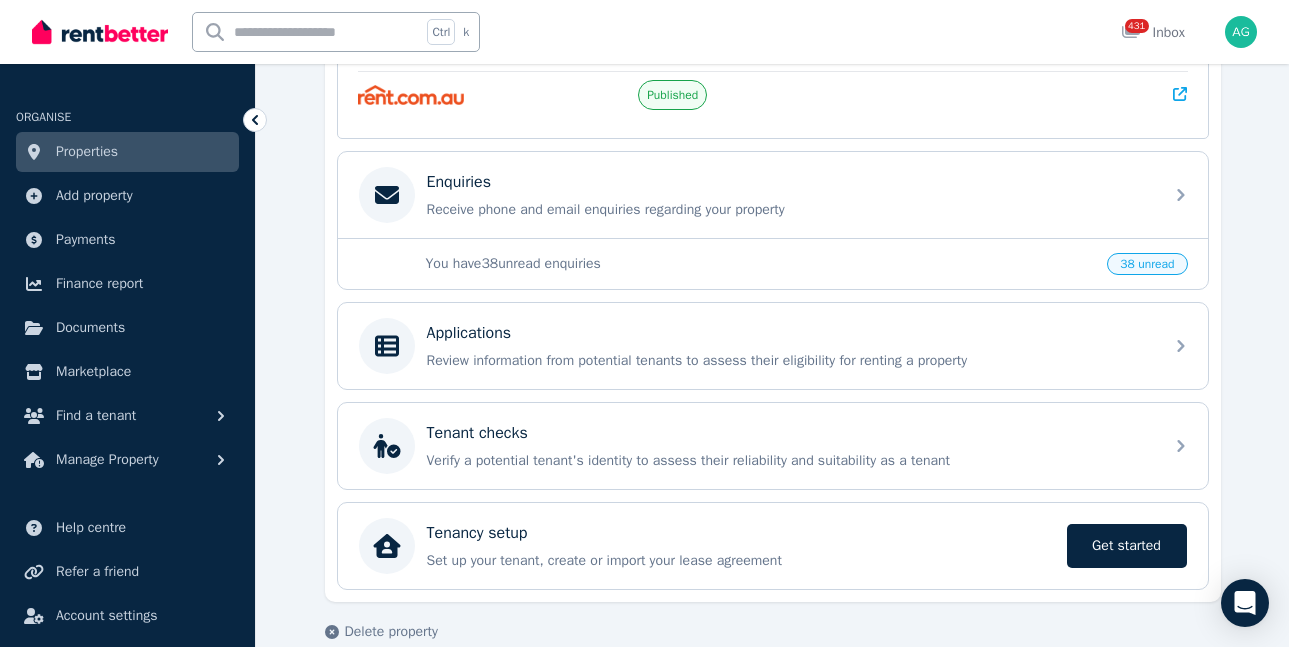 scroll, scrollTop: 596, scrollLeft: 0, axis: vertical 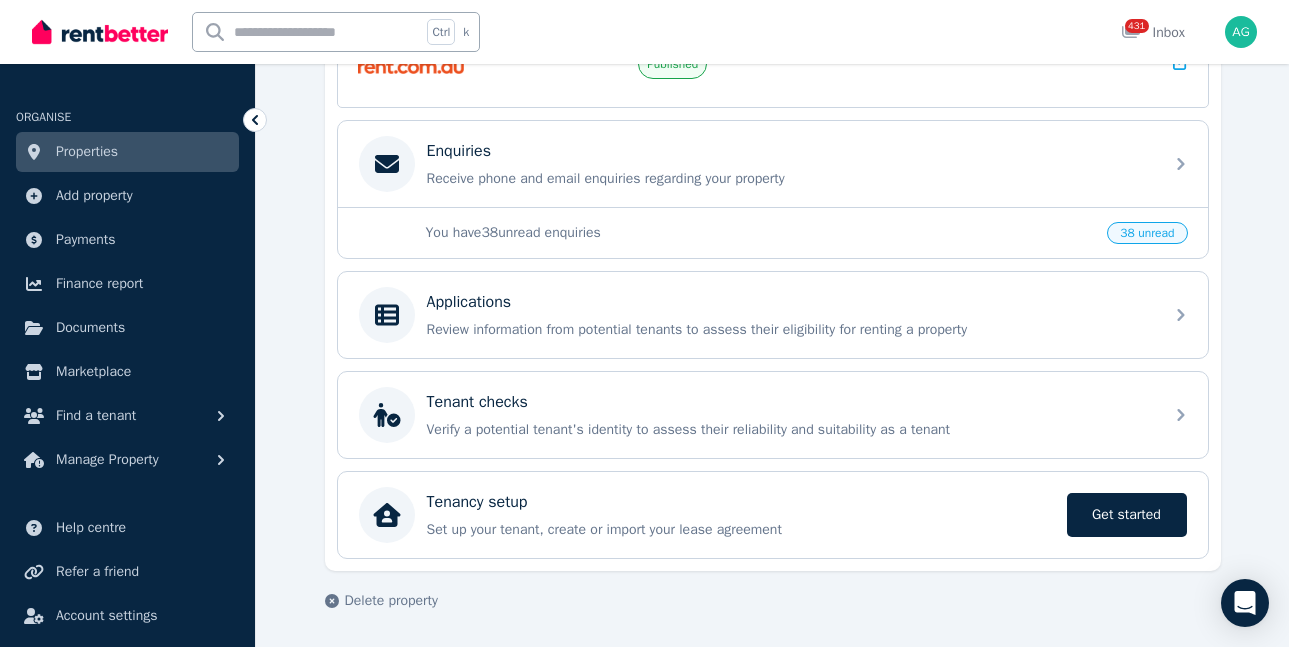 click on "Properties" at bounding box center [87, 152] 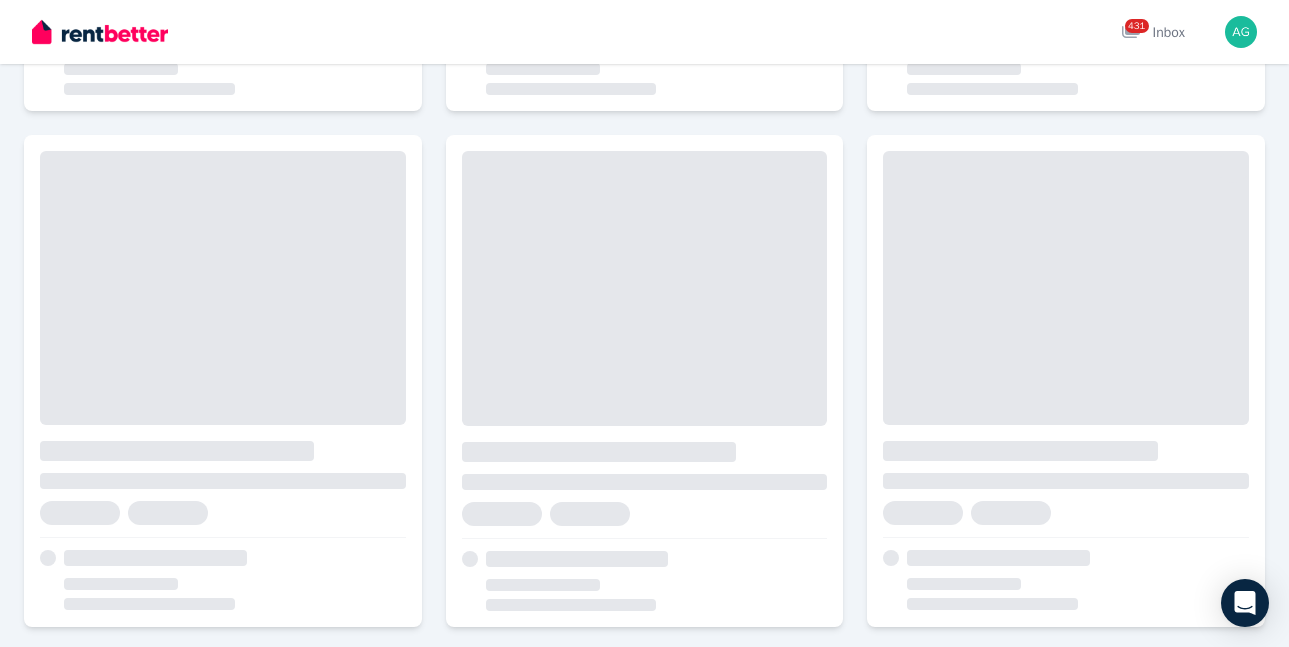 scroll, scrollTop: 0, scrollLeft: 0, axis: both 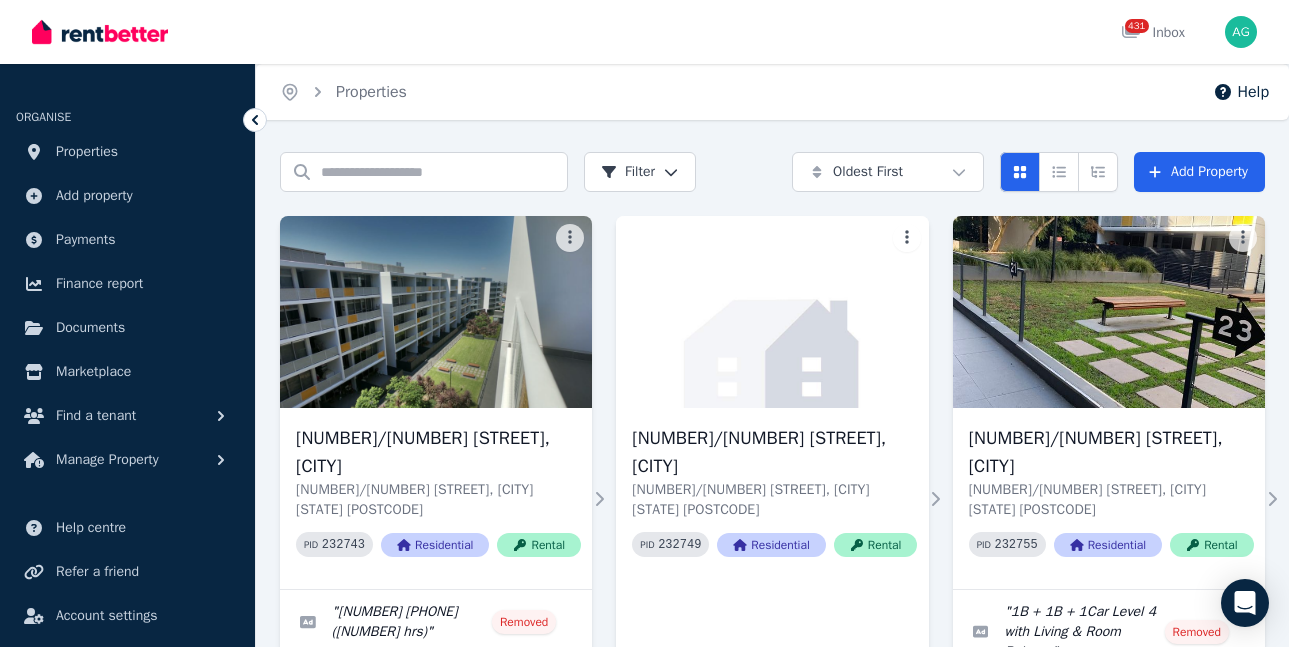 click on "Properties" at bounding box center [87, 152] 